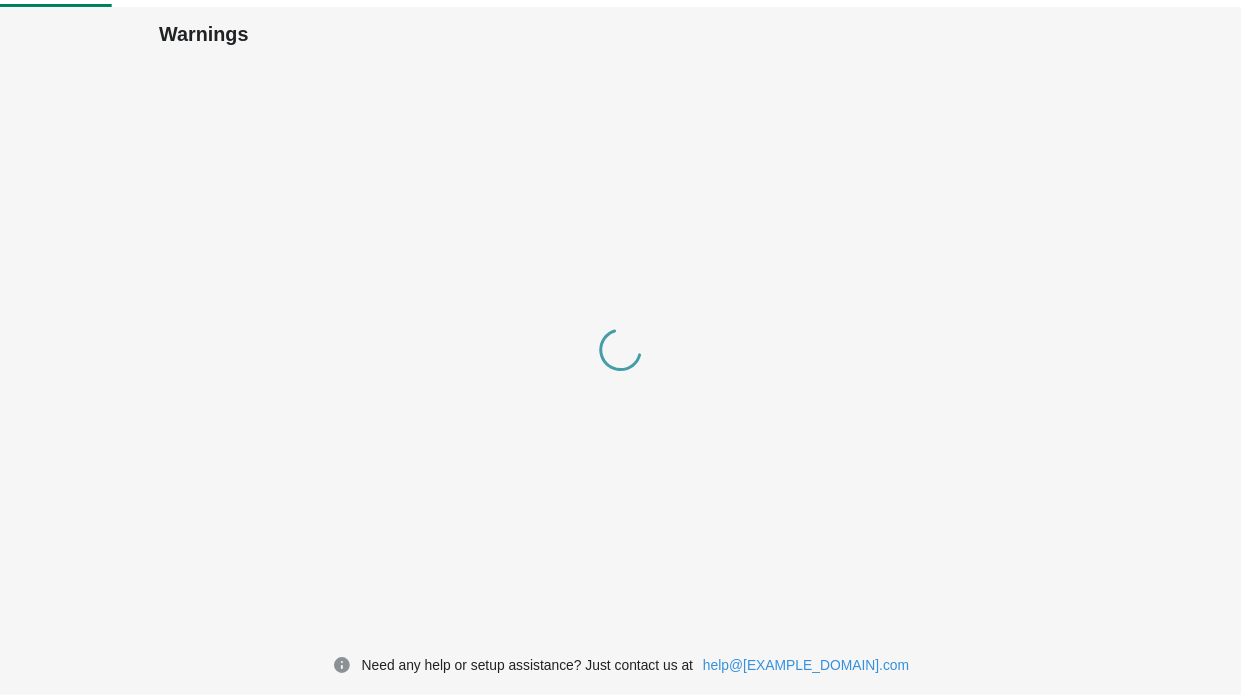 scroll, scrollTop: 0, scrollLeft: 0, axis: both 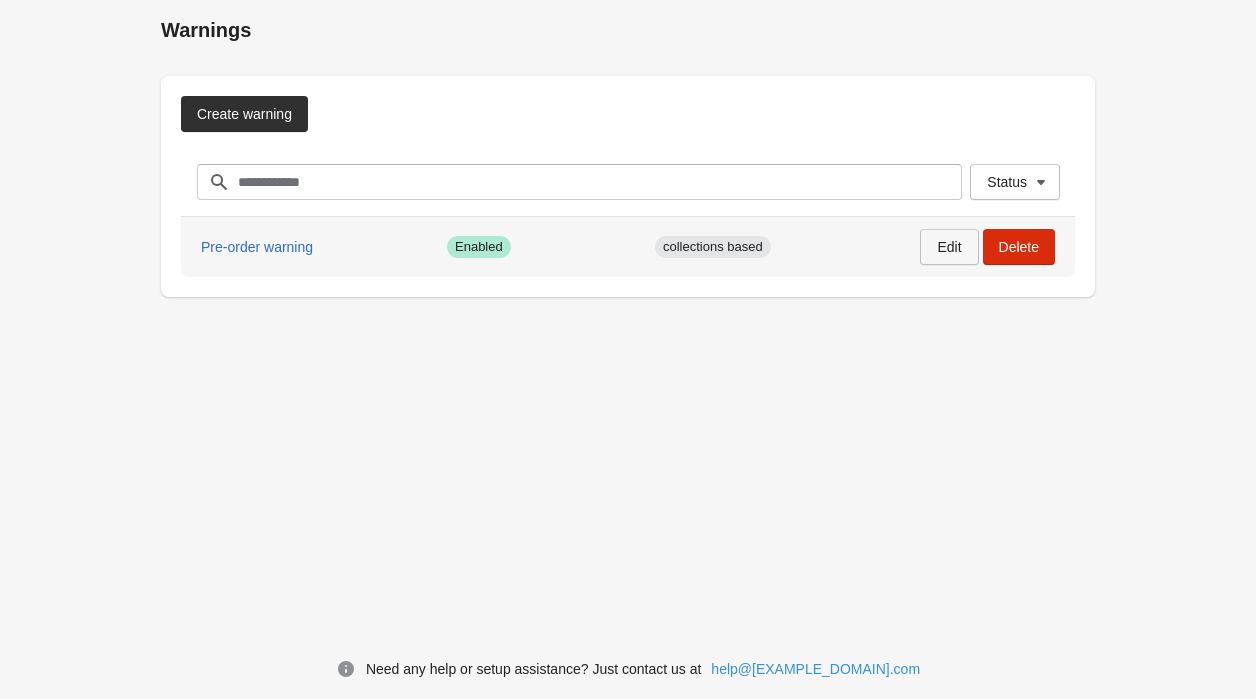 click on "Edit" at bounding box center (949, 247) 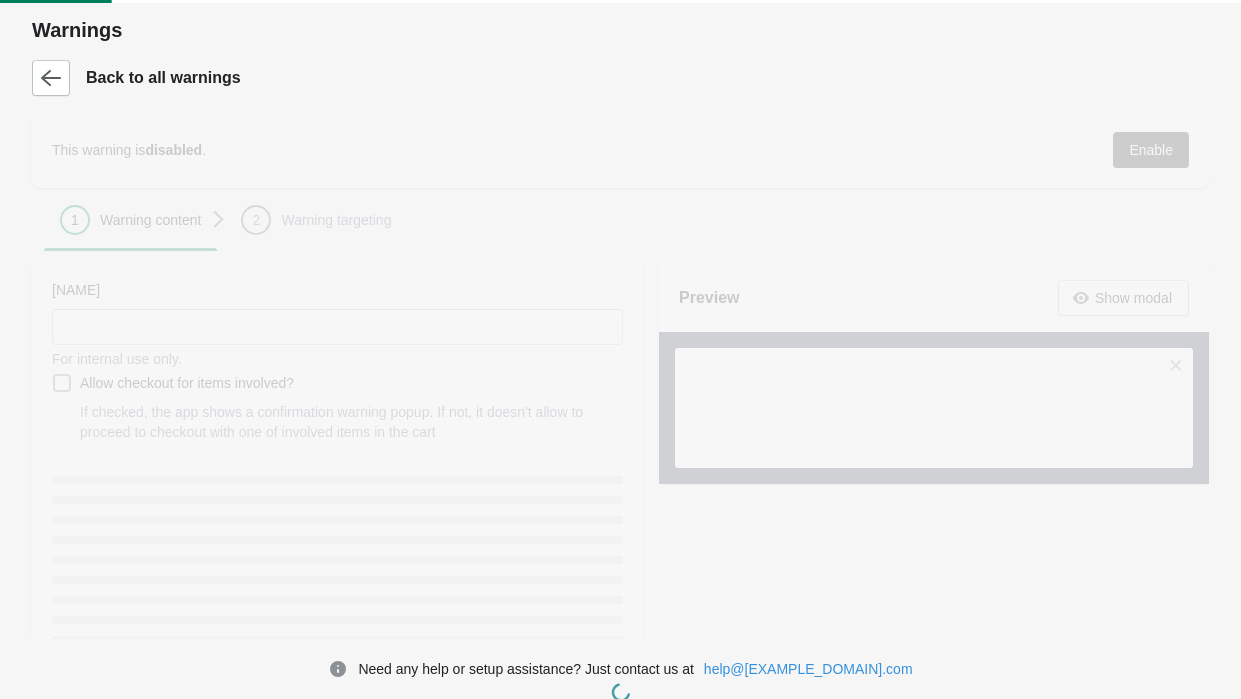 type on "**********" 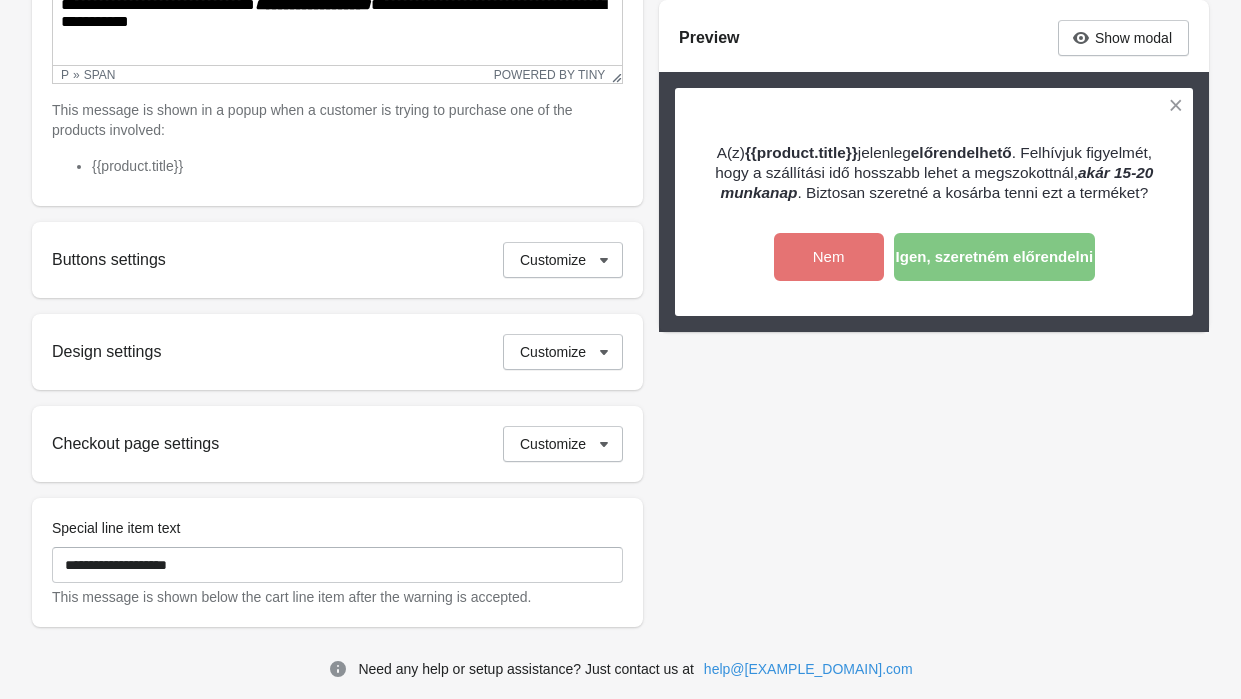 scroll, scrollTop: 662, scrollLeft: 0, axis: vertical 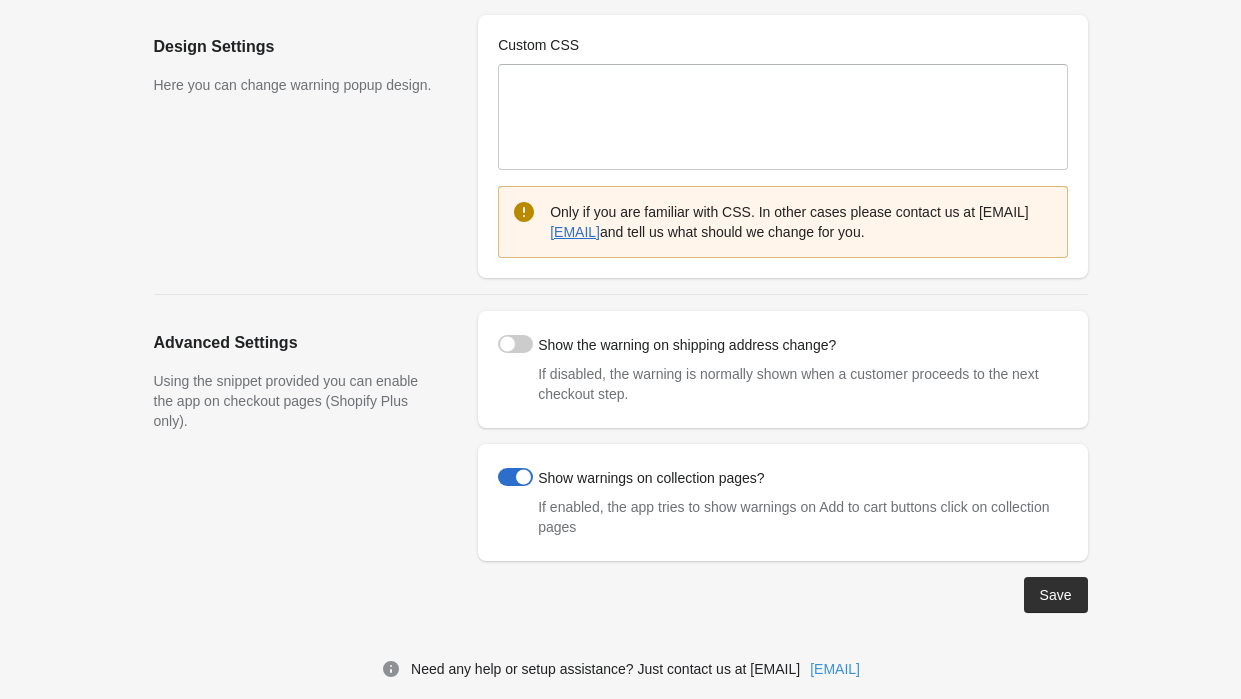 click on "Save" at bounding box center (1056, 595) 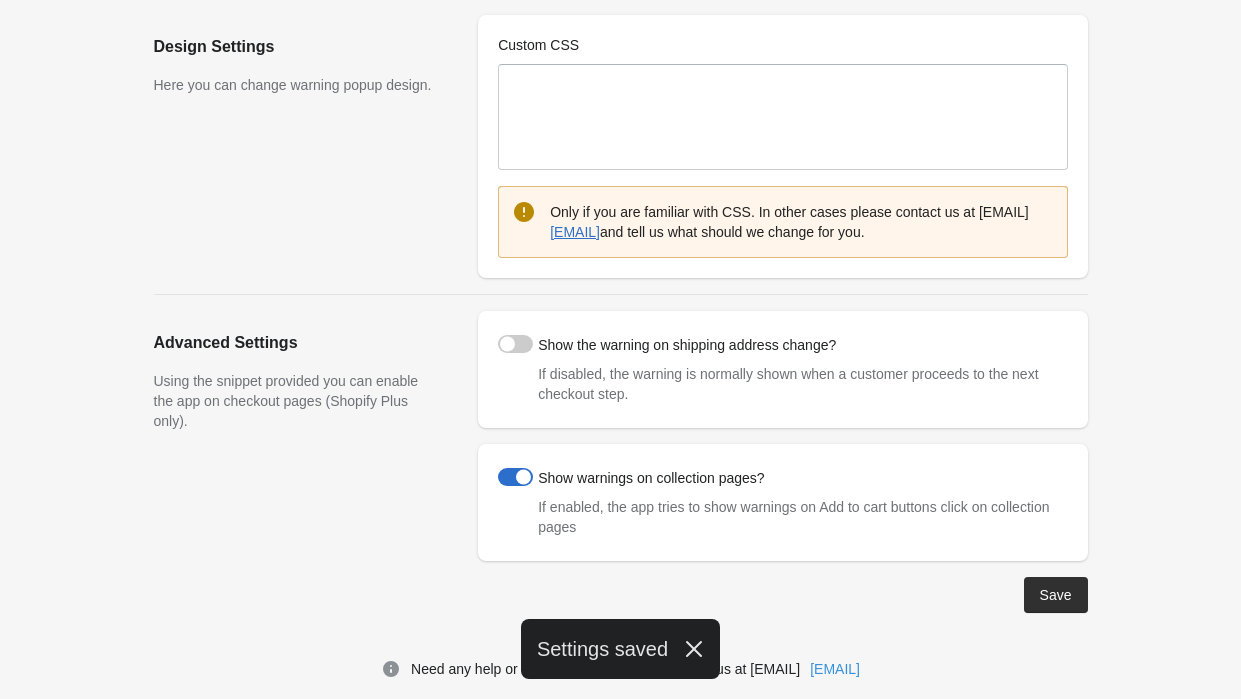 click on "Show warnings on collection pages?" at bounding box center (651, 478) 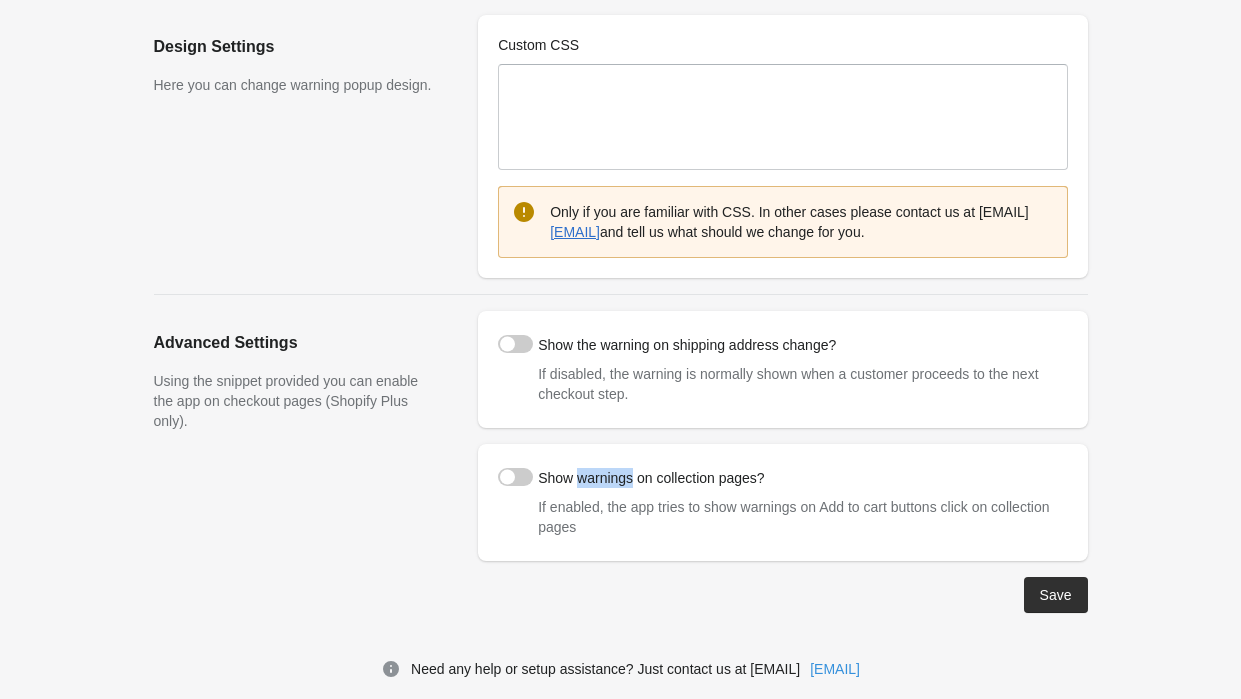 click on "Show warnings on collection pages?" at bounding box center (651, 478) 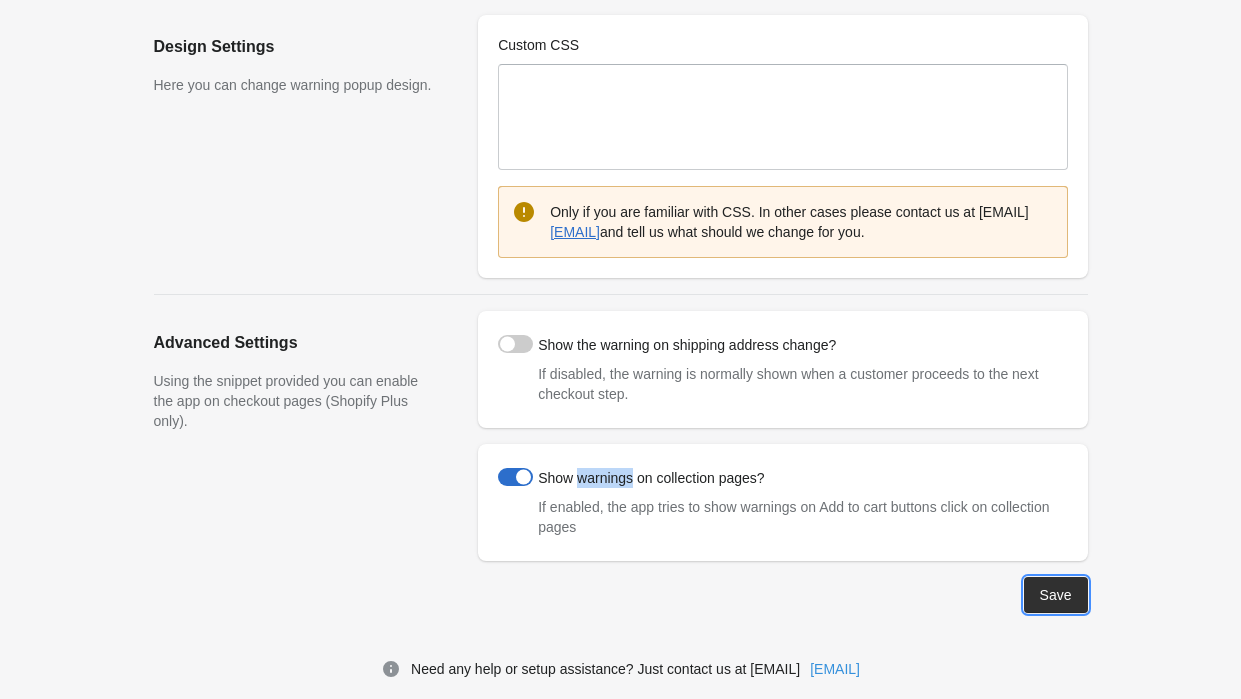 click on "Save" at bounding box center [1056, 595] 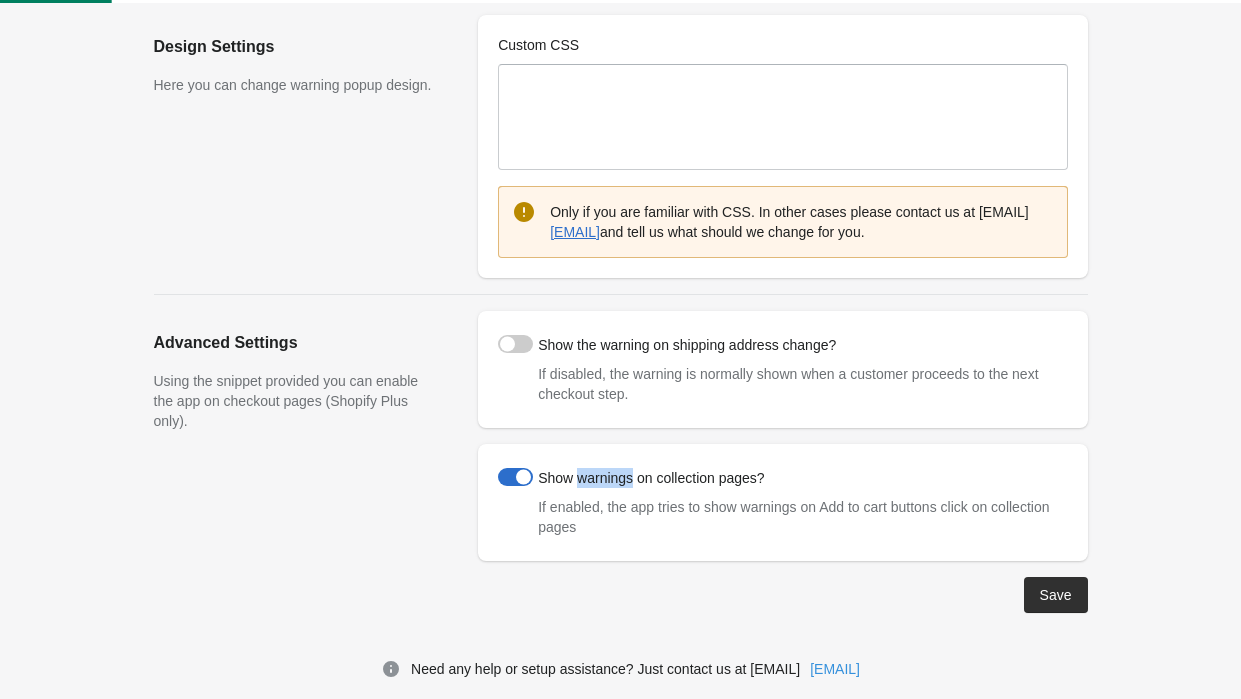 scroll, scrollTop: 0, scrollLeft: 0, axis: both 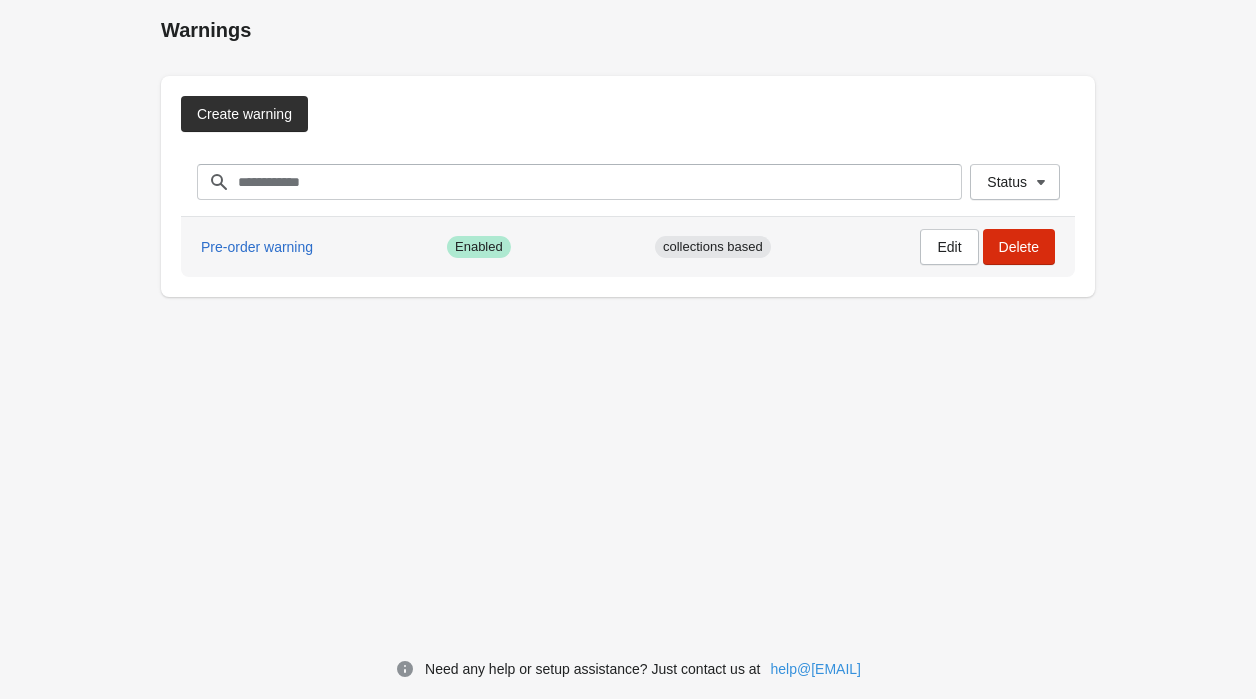 click on "collections based" at bounding box center (713, 247) 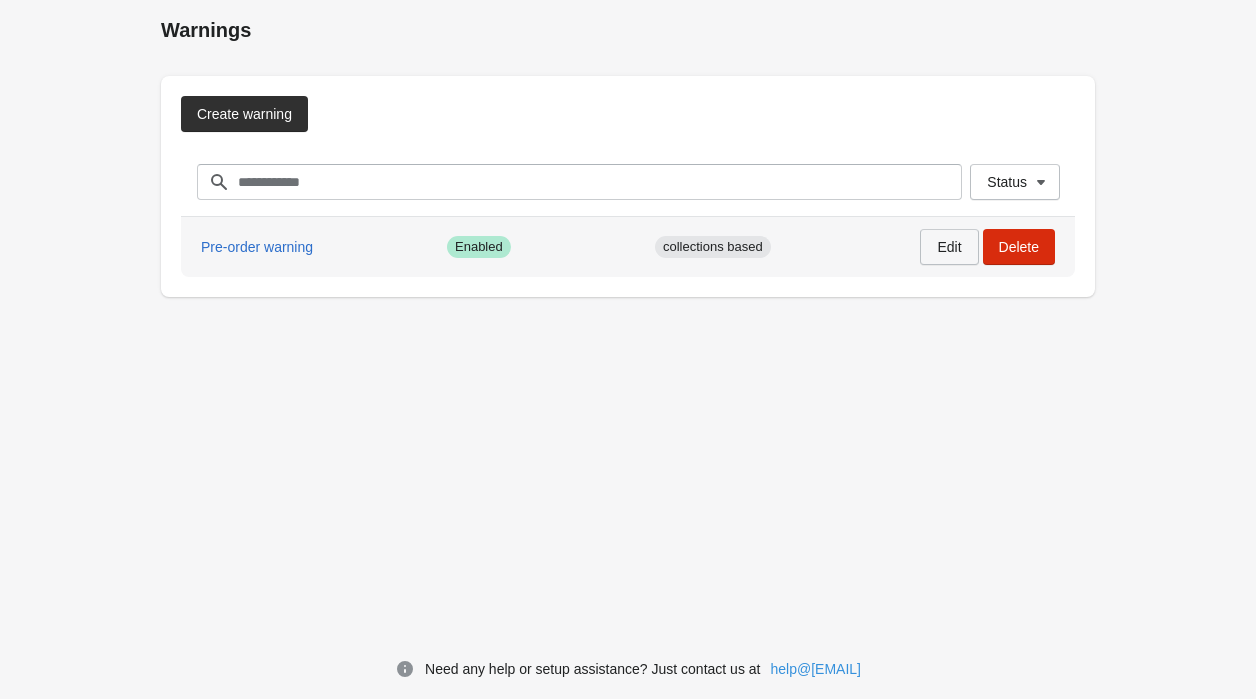 click on "Edit" at bounding box center [949, 247] 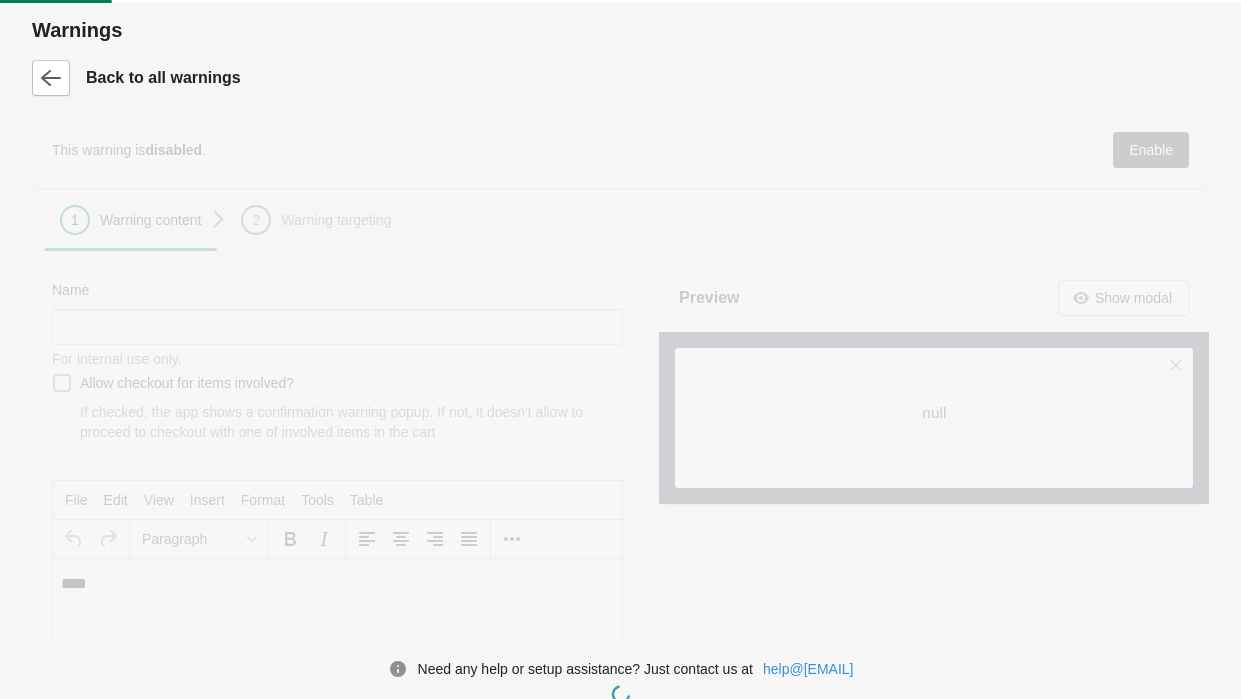 scroll, scrollTop: 0, scrollLeft: 0, axis: both 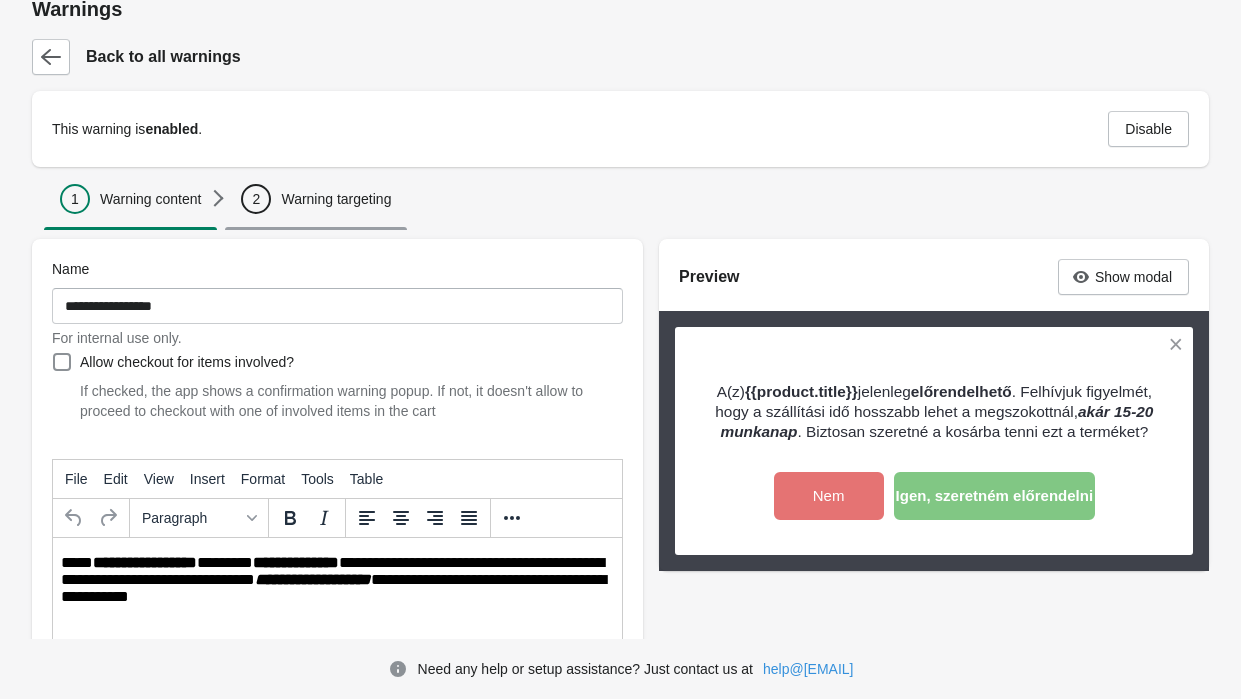 click on "Warning targeting" at bounding box center (336, 199) 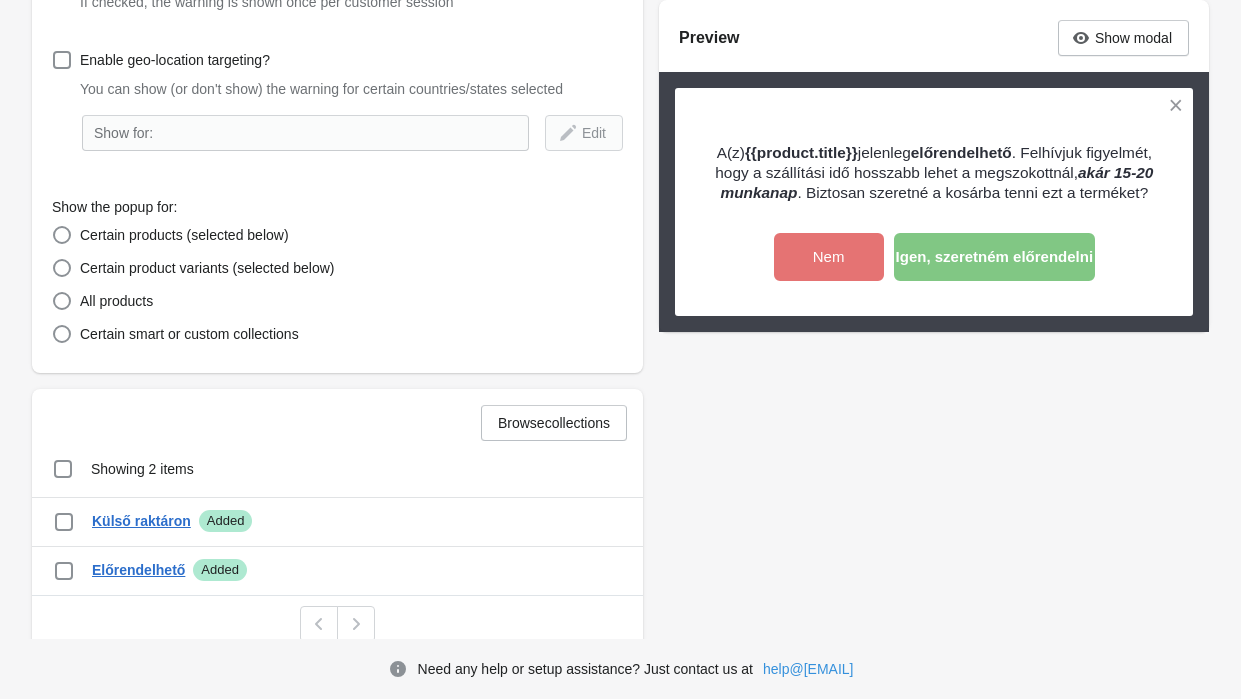 scroll, scrollTop: 332, scrollLeft: 0, axis: vertical 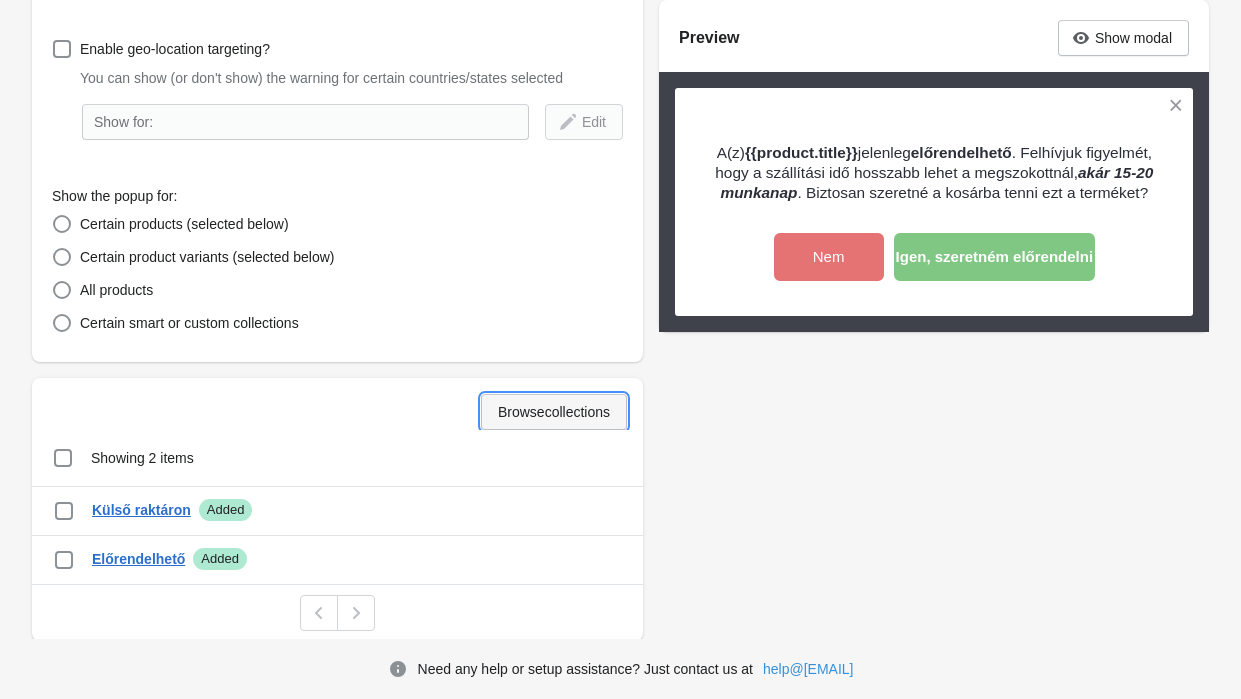 click on "Browse  collections" at bounding box center [554, 412] 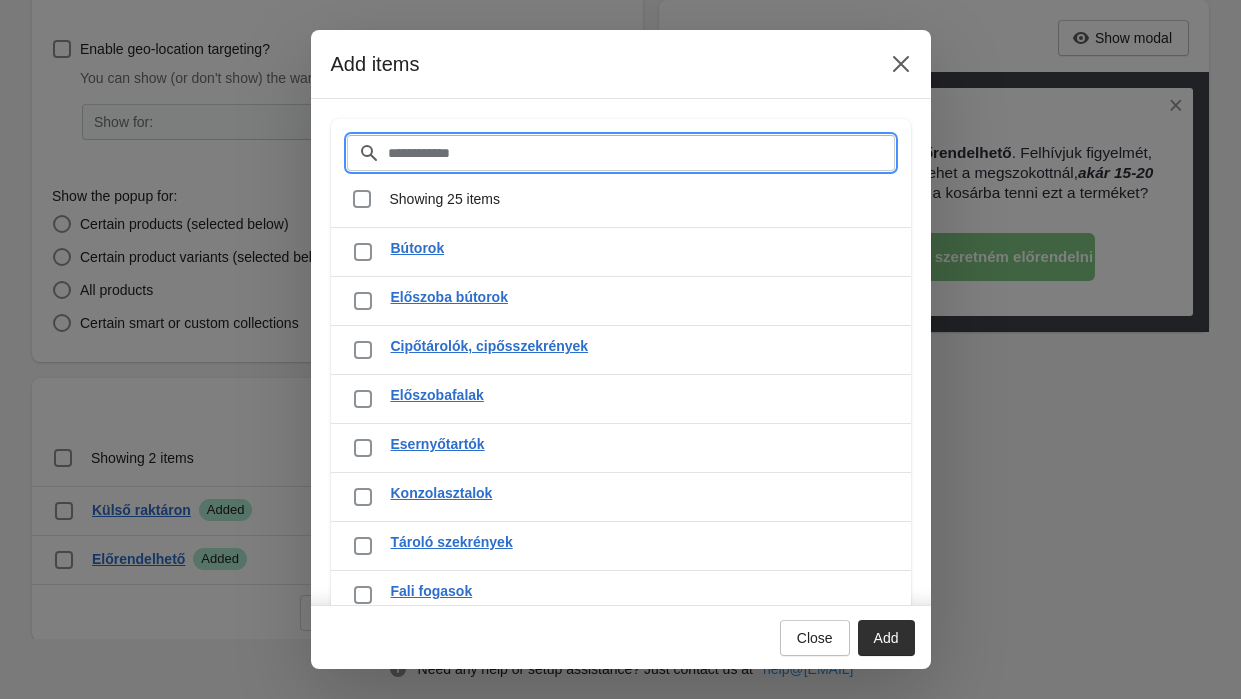 click on "Filter items" at bounding box center (641, 153) 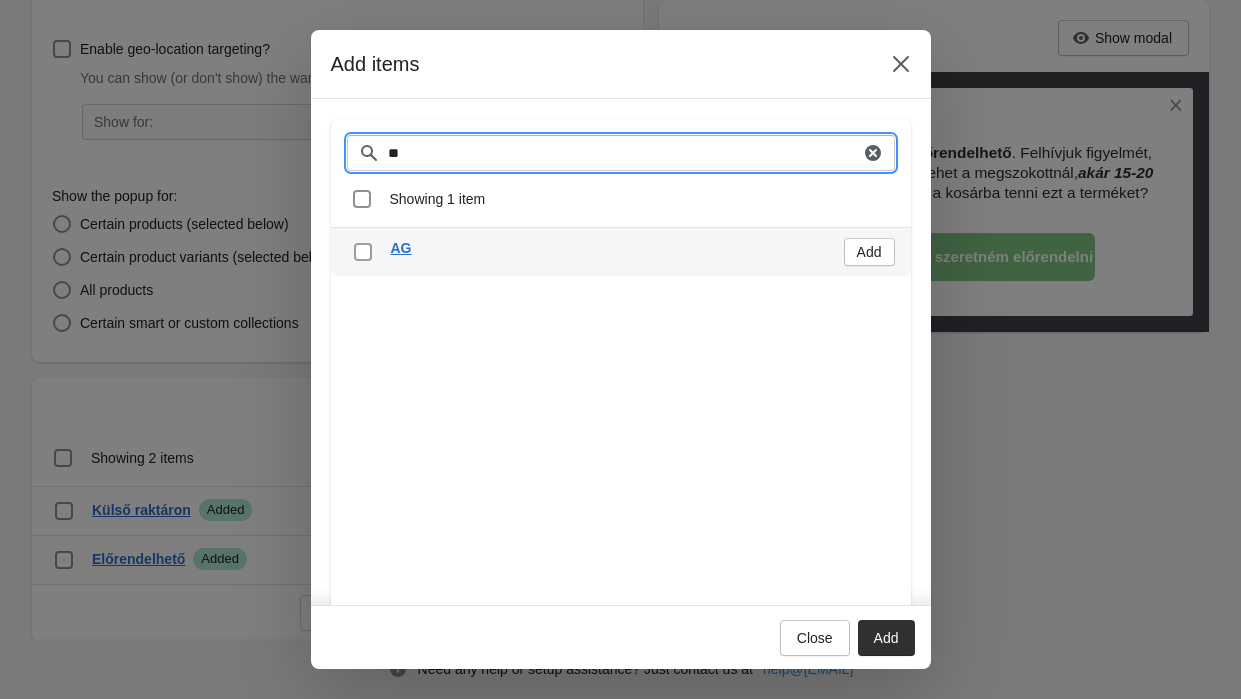 type on "**" 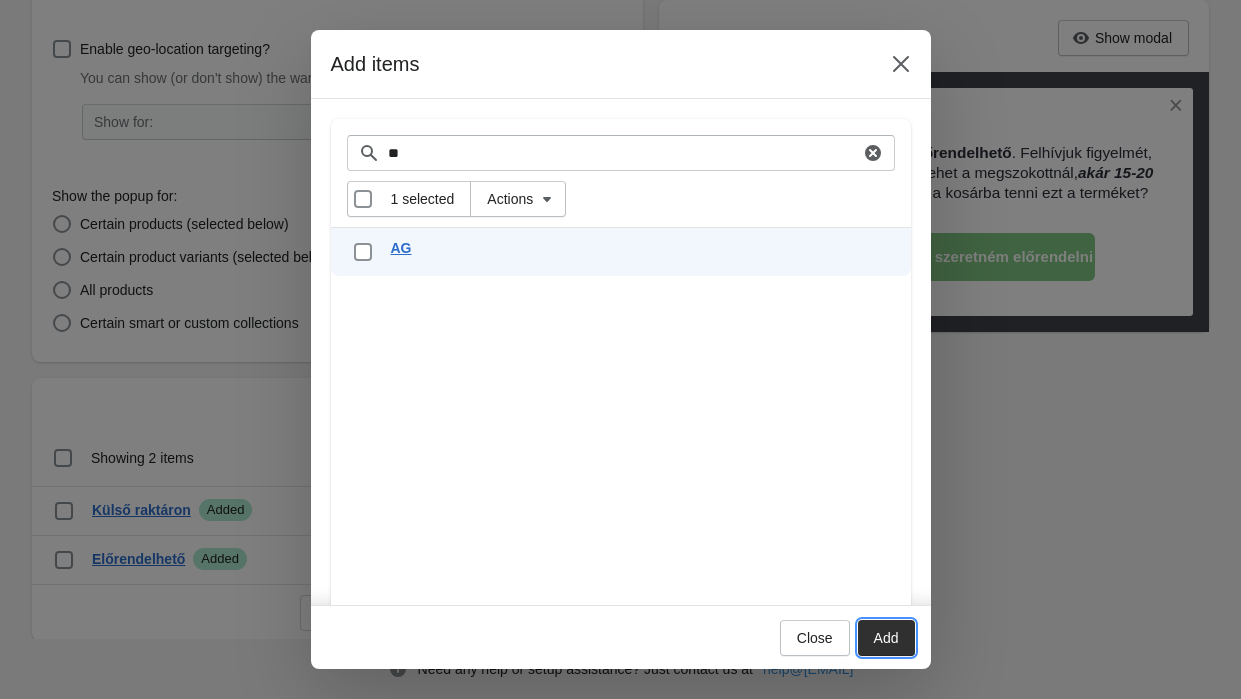click on "Add" at bounding box center [886, 638] 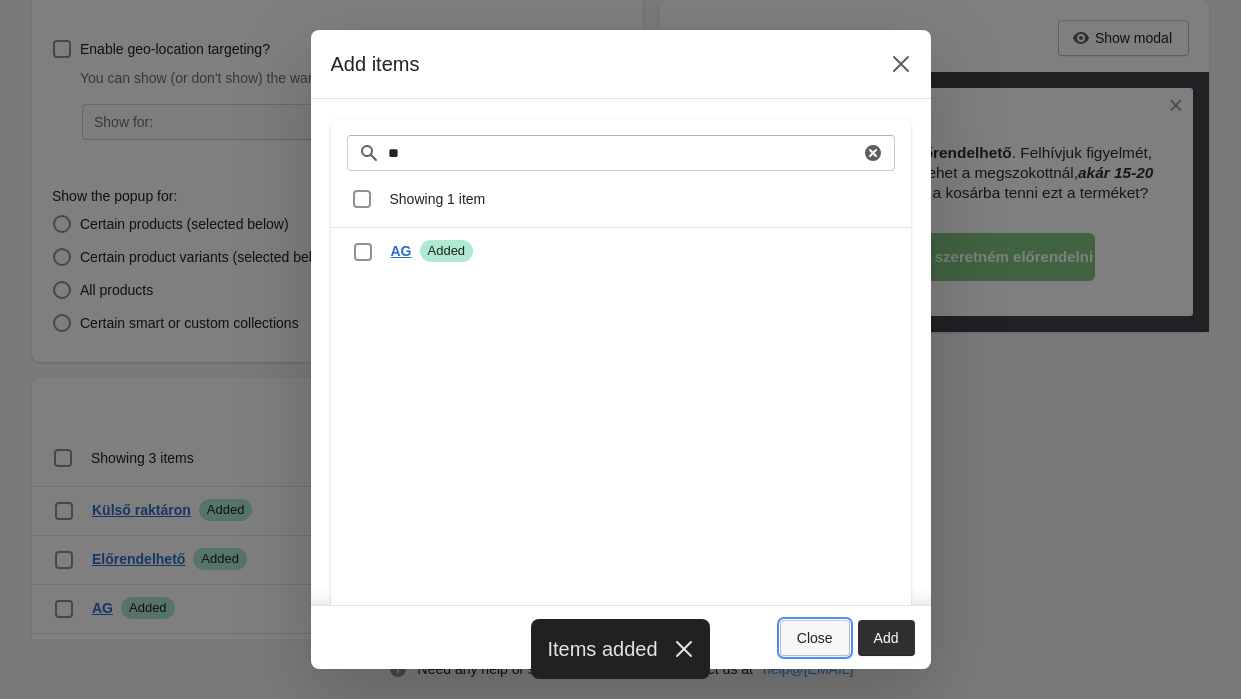click on "Close" at bounding box center [815, 638] 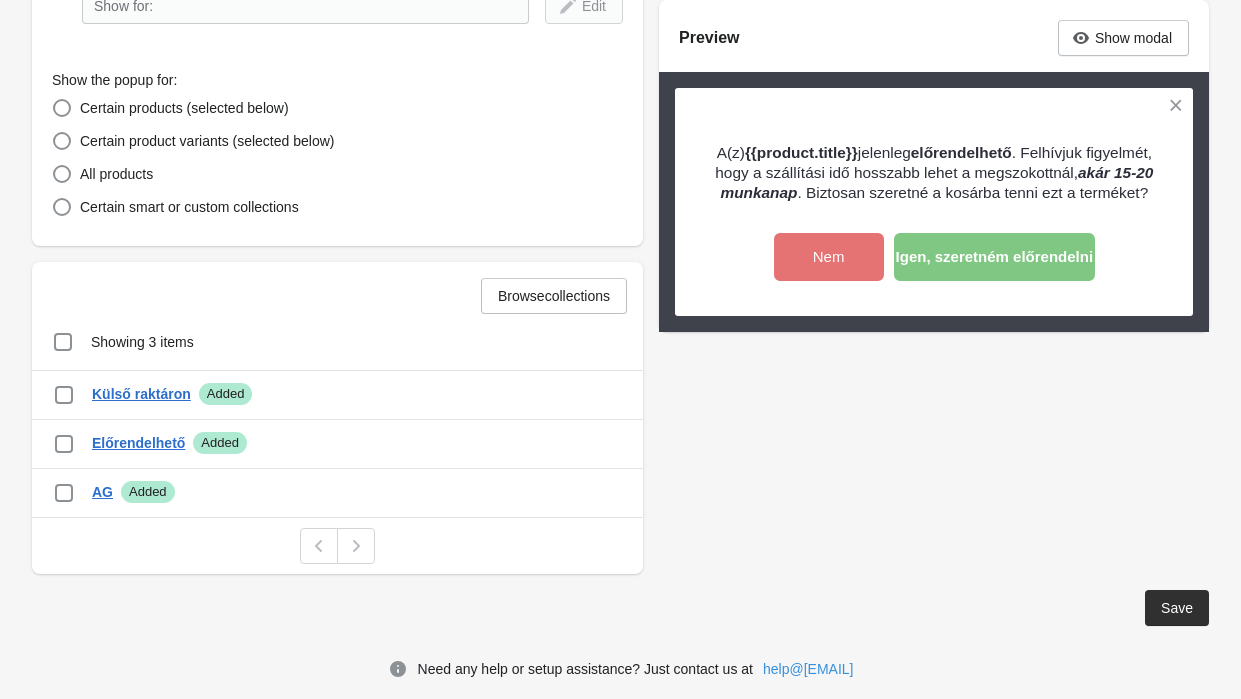 scroll, scrollTop: 452, scrollLeft: 0, axis: vertical 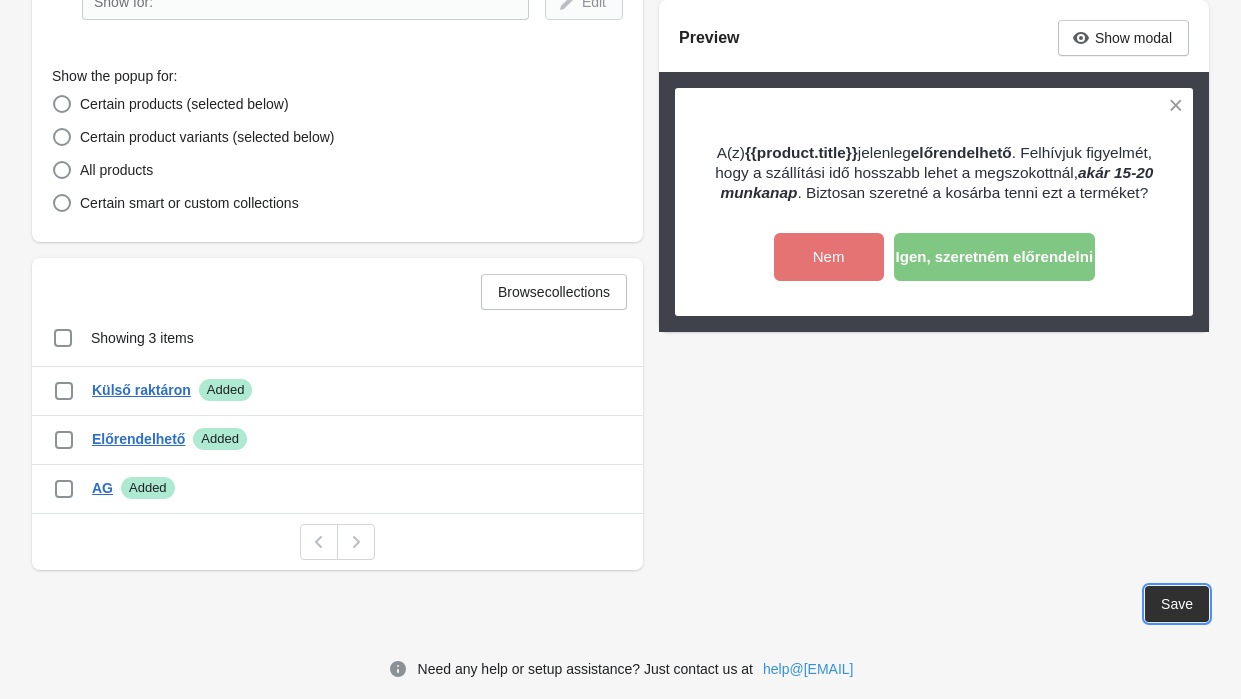 click on "Save" at bounding box center (1177, 604) 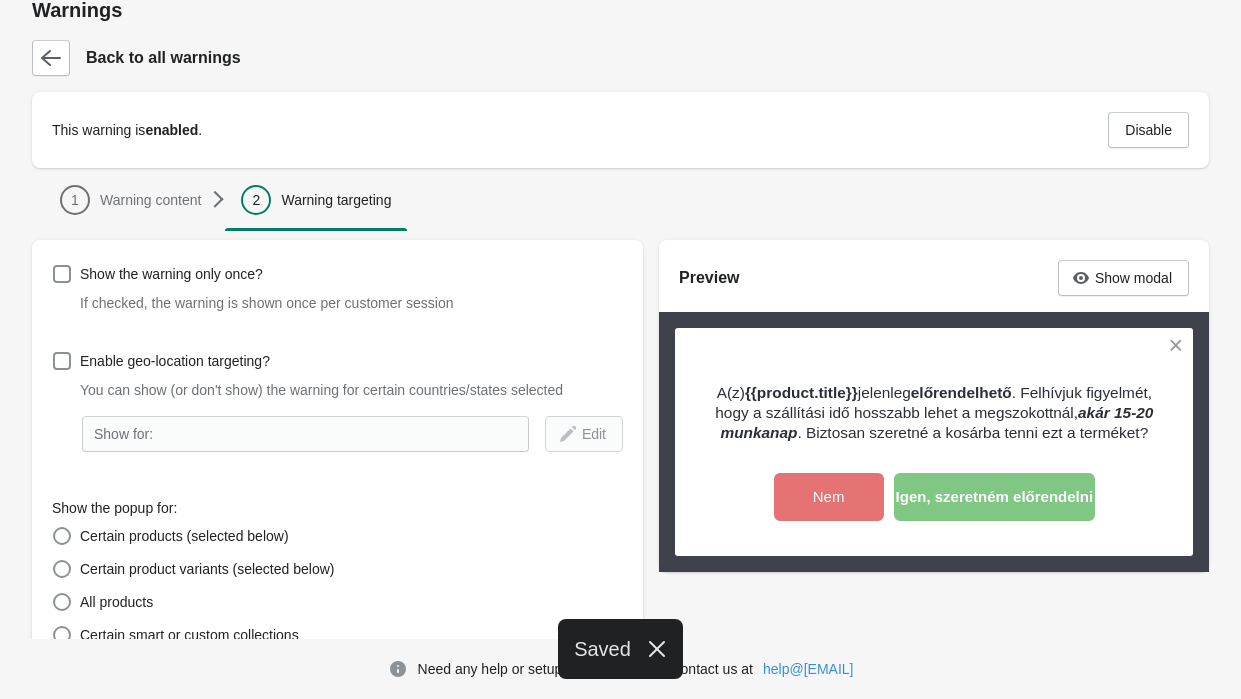 scroll, scrollTop: 0, scrollLeft: 0, axis: both 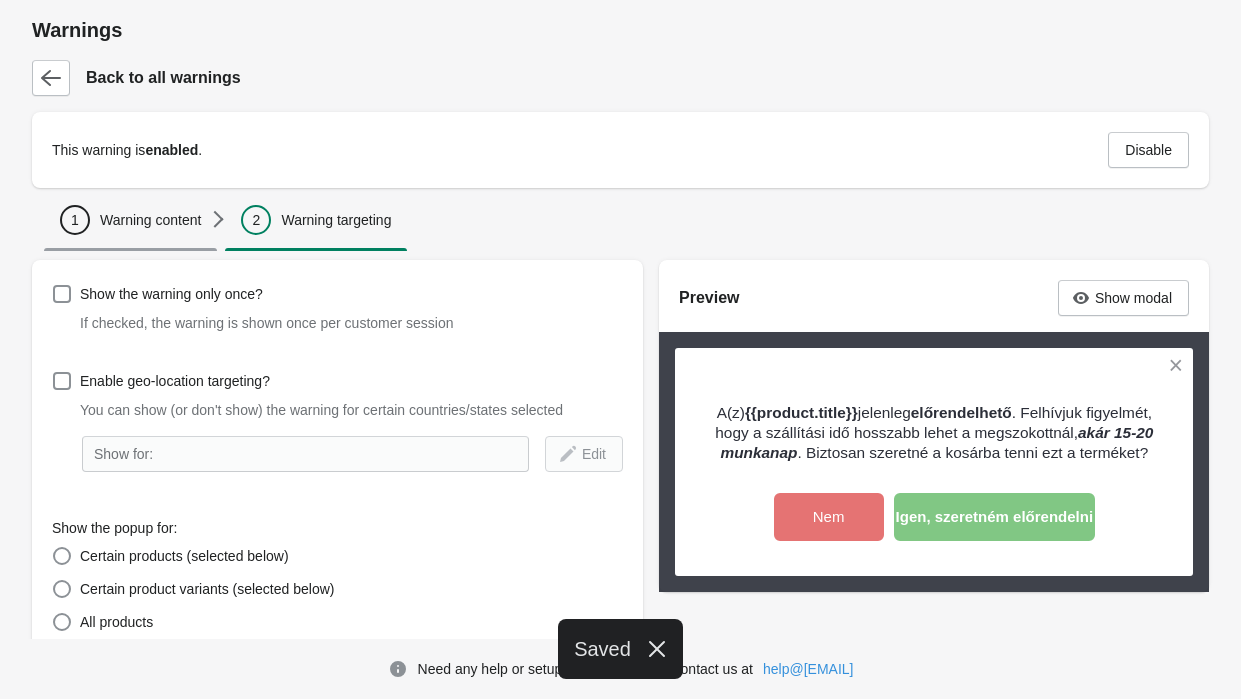 click on "Warning content" at bounding box center (150, 220) 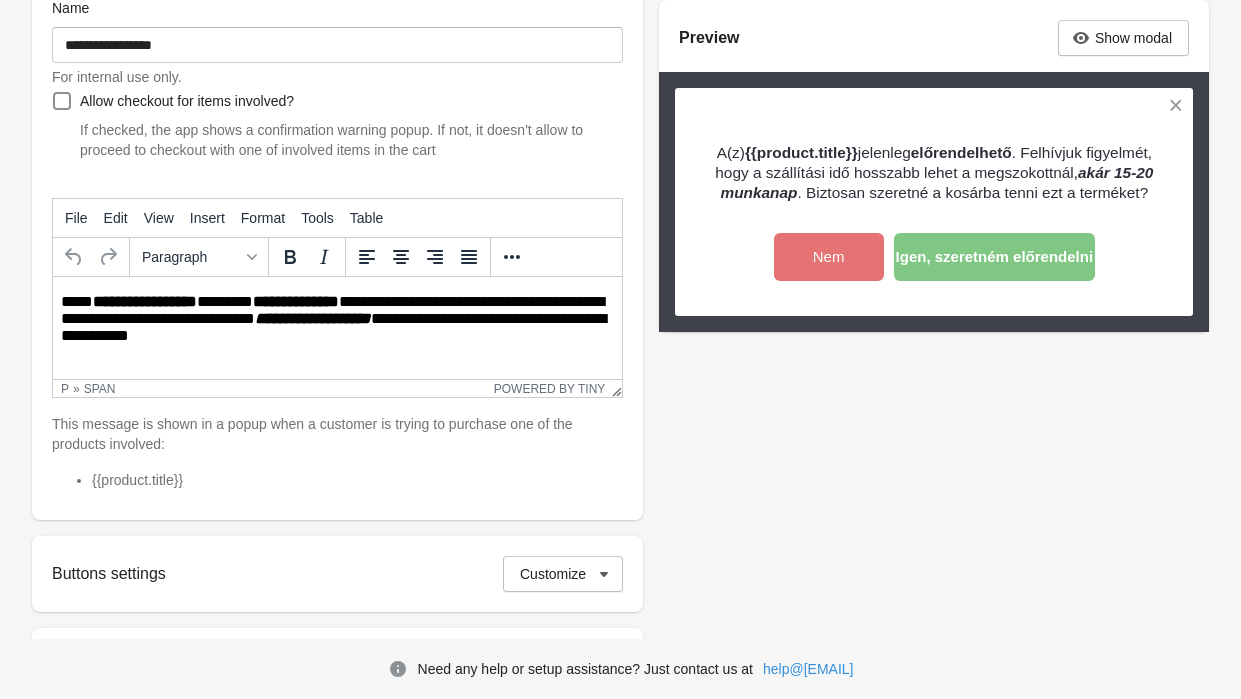 scroll, scrollTop: 293, scrollLeft: 0, axis: vertical 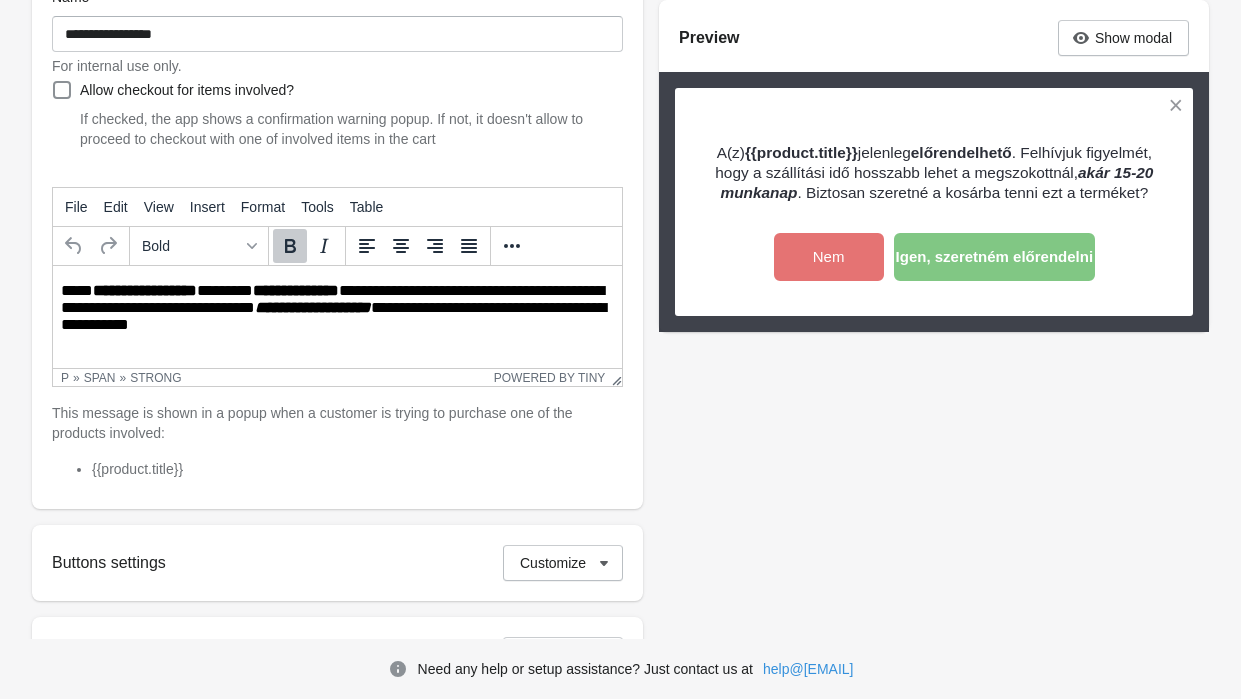 click on "**********" at bounding box center [296, 290] 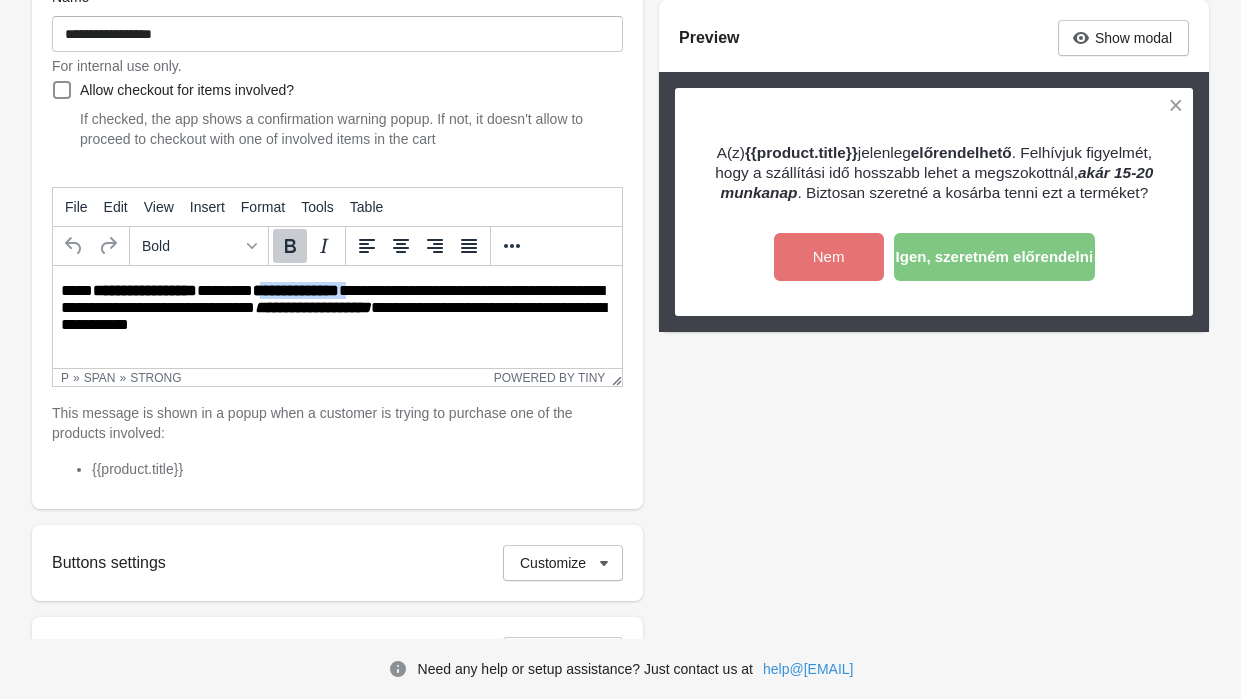 drag, startPoint x: 386, startPoint y: 295, endPoint x: 277, endPoint y: 293, distance: 109.01835 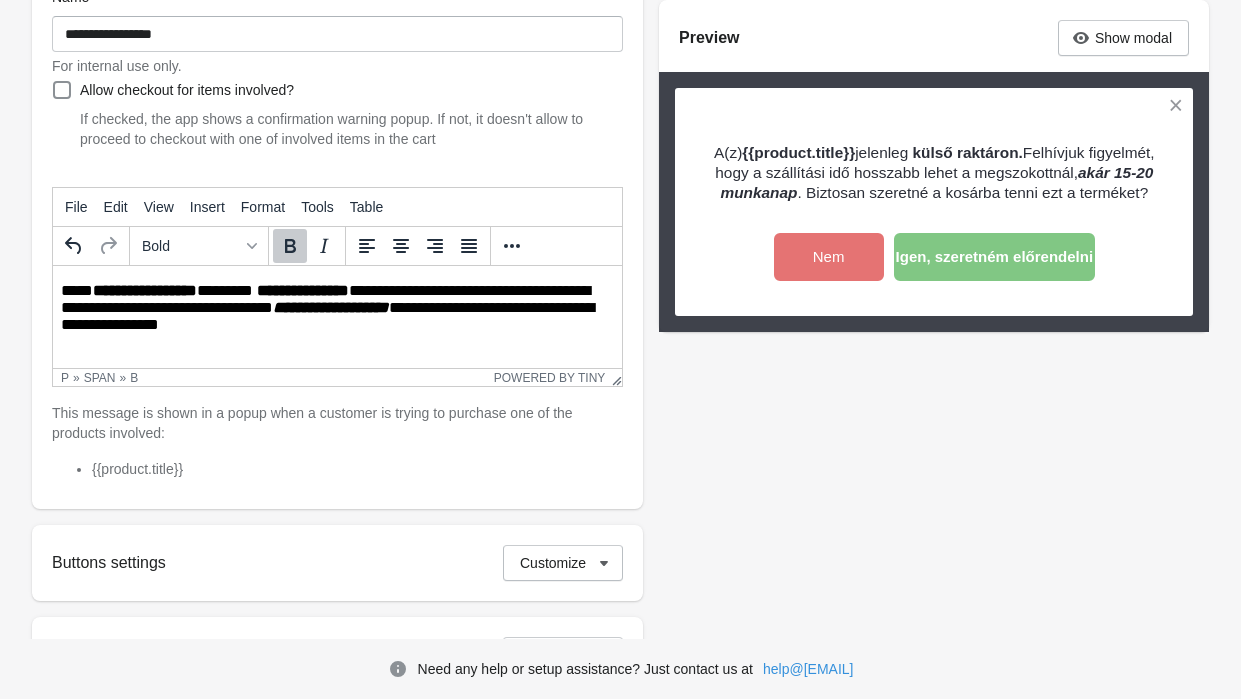 click on "**********" at bounding box center [327, 307] 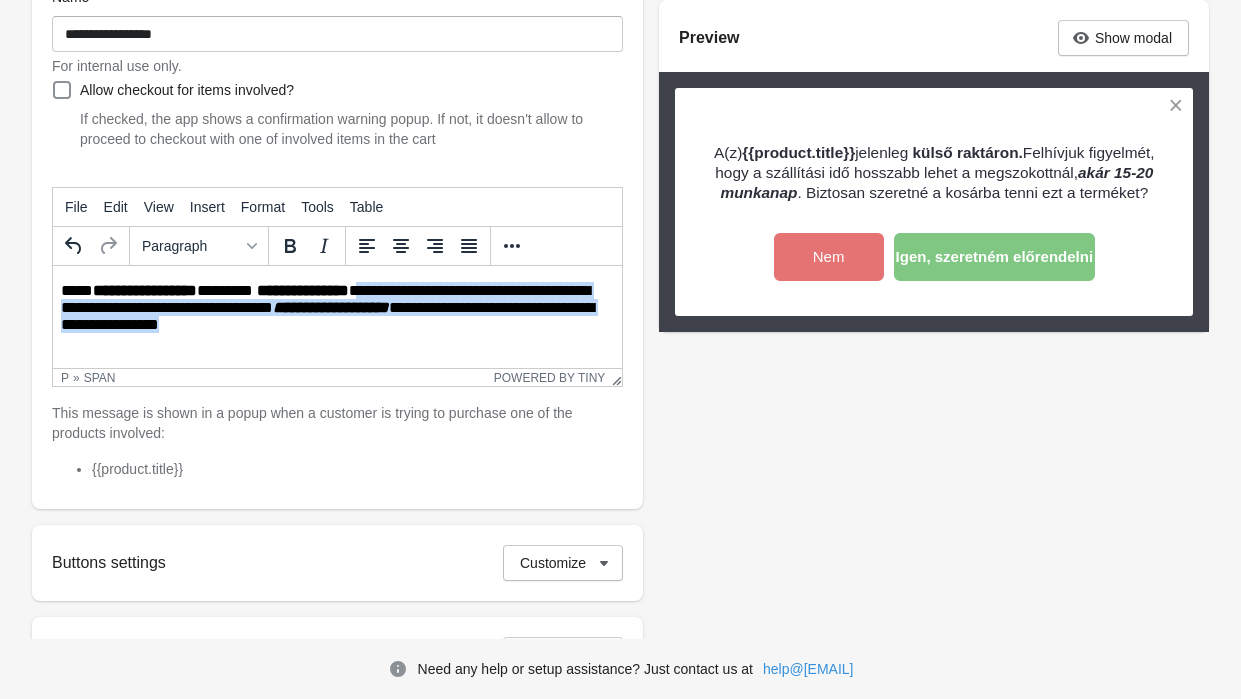 drag, startPoint x: 397, startPoint y: 292, endPoint x: 433, endPoint y: 330, distance: 52.34501 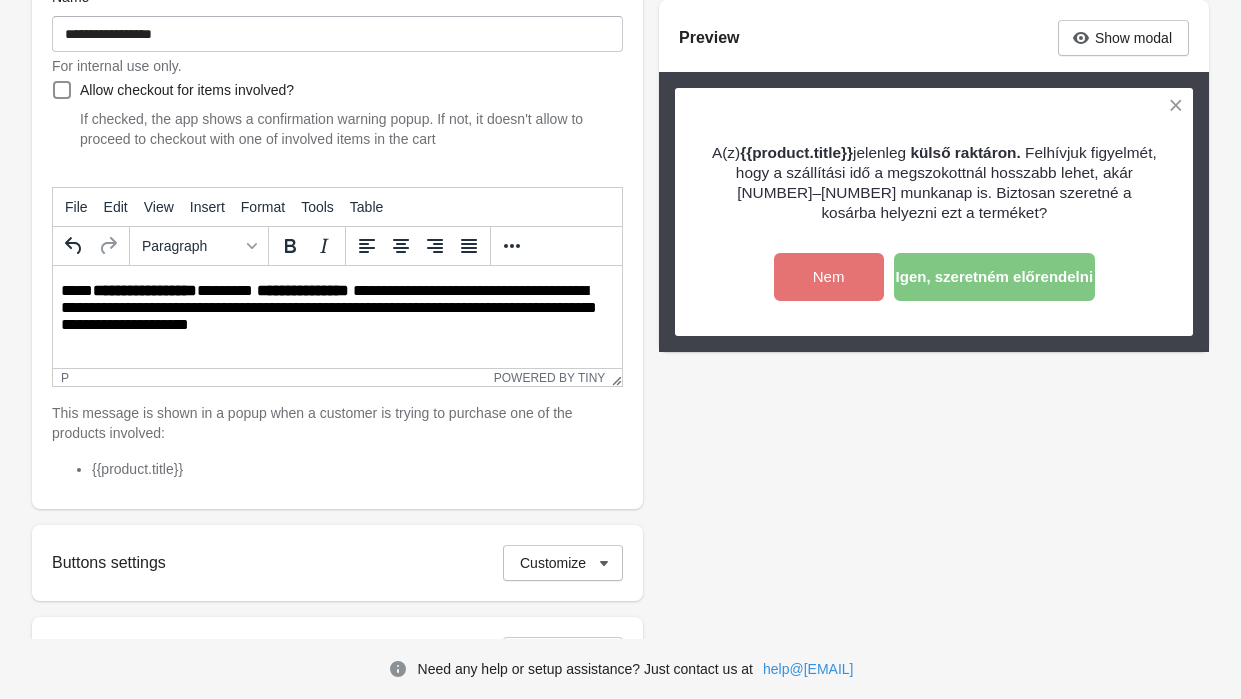 click on "**********" at bounding box center (337, 316) 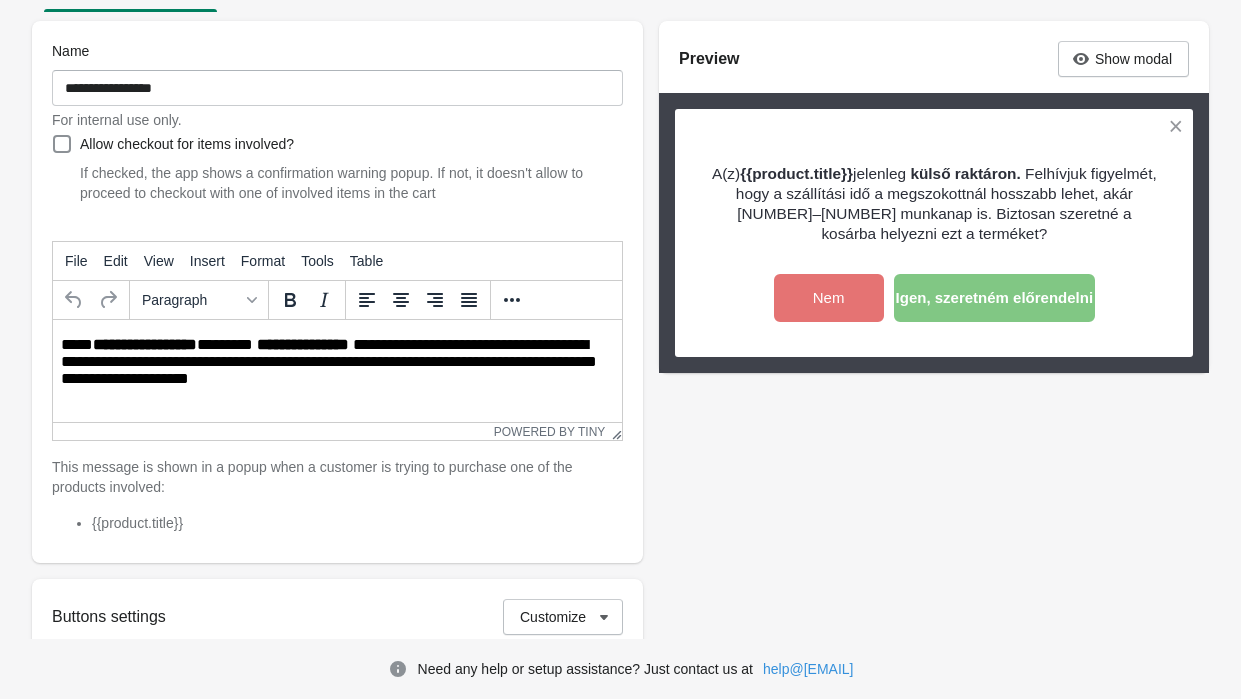 scroll, scrollTop: 254, scrollLeft: 0, axis: vertical 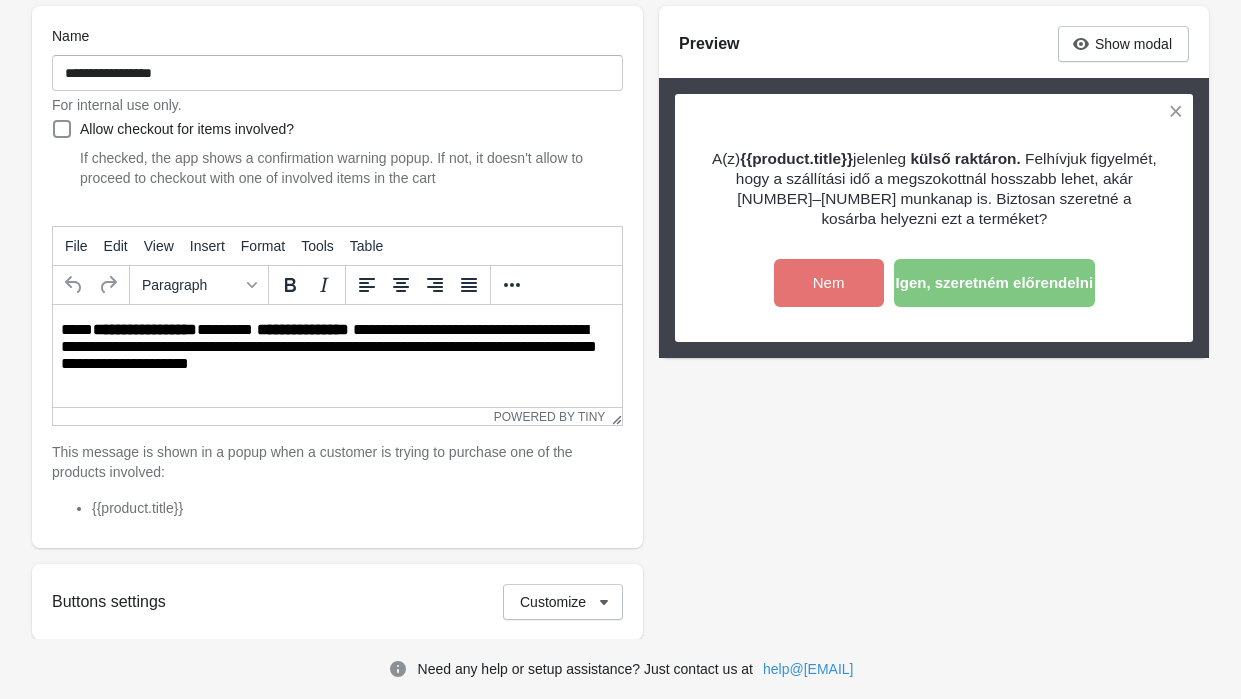 click on "**********" at bounding box center (337, 355) 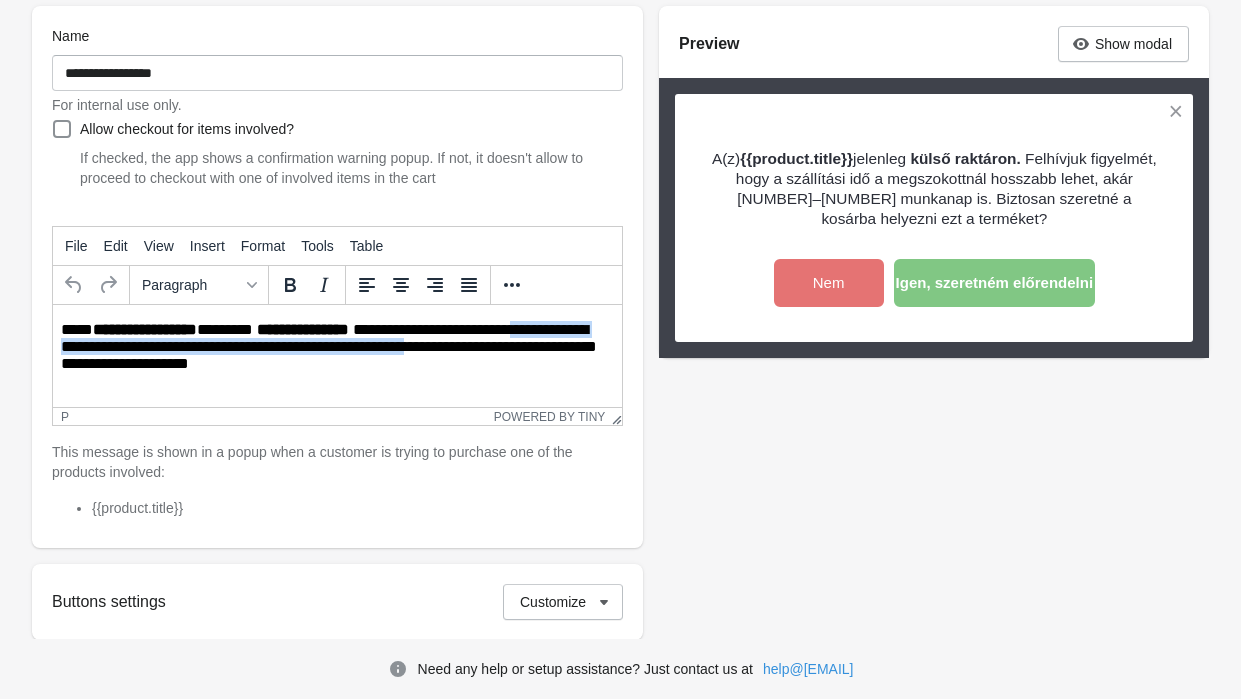 drag, startPoint x: 586, startPoint y: 335, endPoint x: 589, endPoint y: 362, distance: 27.166155 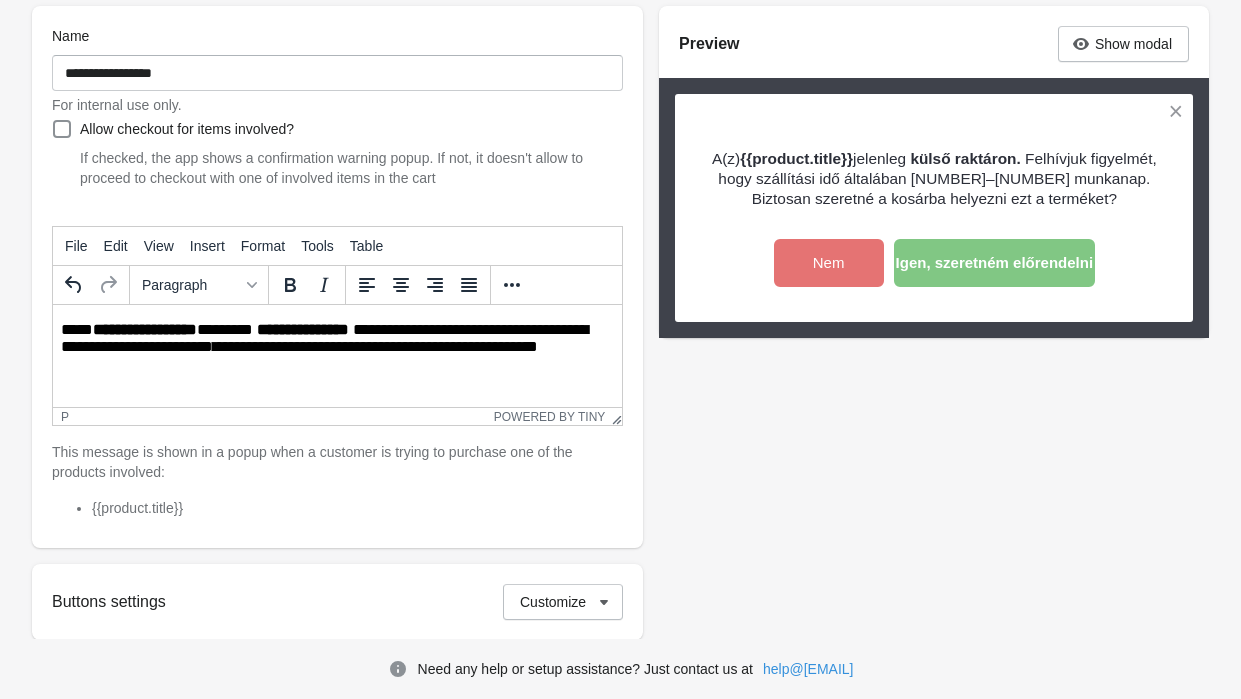 click on "**********" at bounding box center (337, 355) 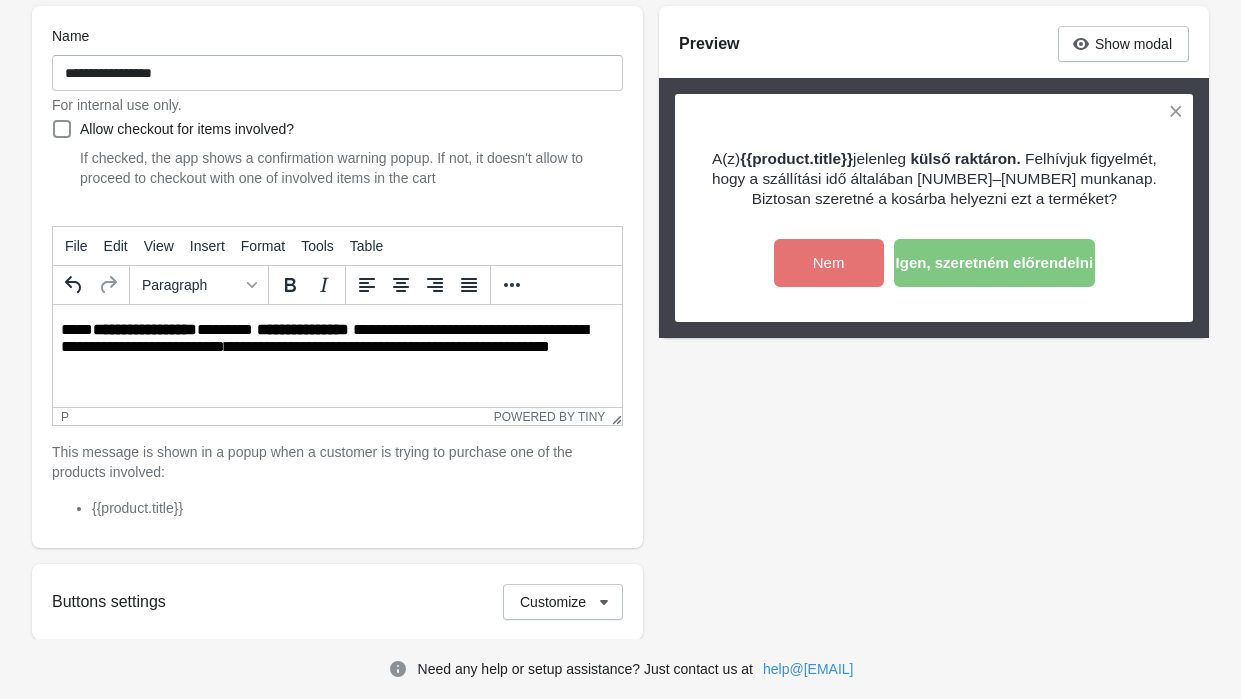 click on "**********" at bounding box center [337, 355] 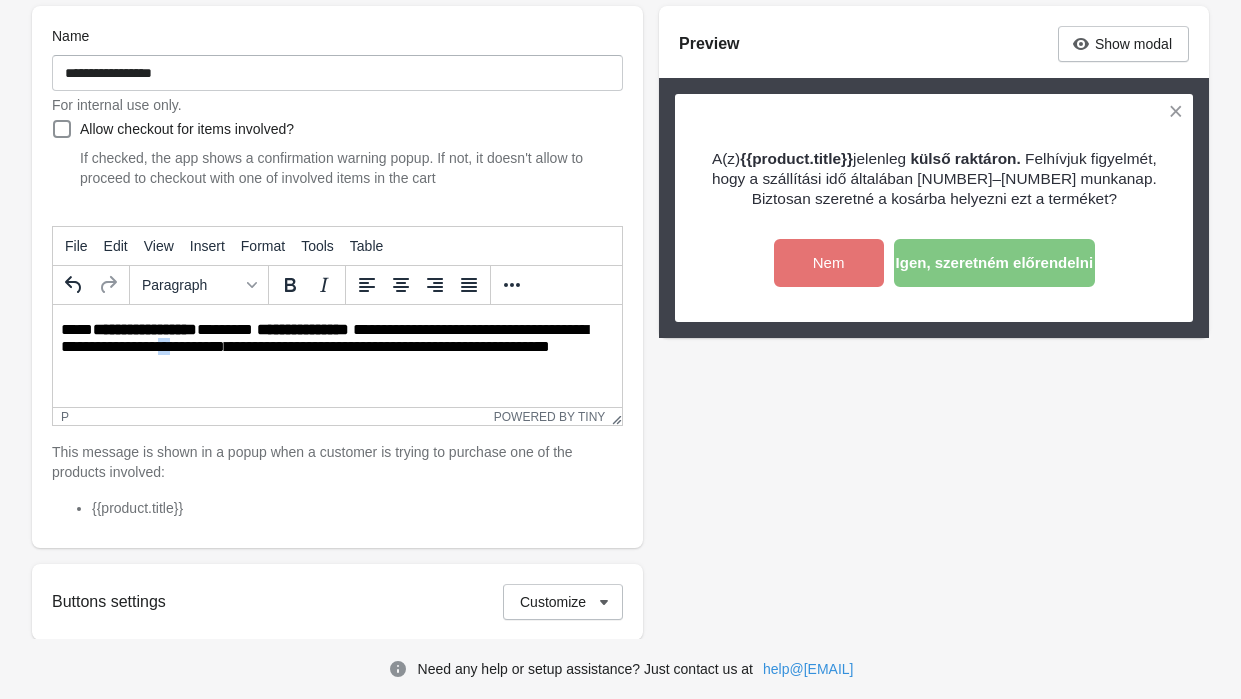 drag, startPoint x: 279, startPoint y: 358, endPoint x: 259, endPoint y: 358, distance: 20 